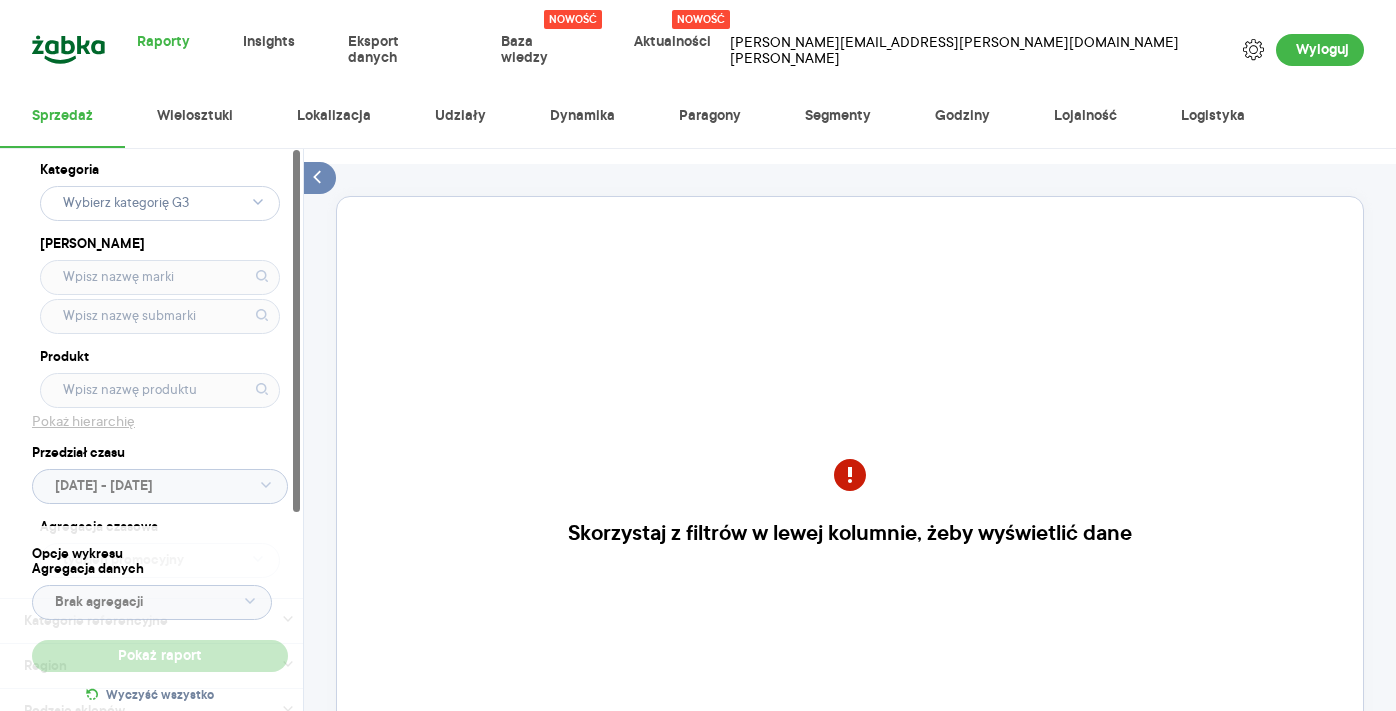 scroll, scrollTop: 0, scrollLeft: 0, axis: both 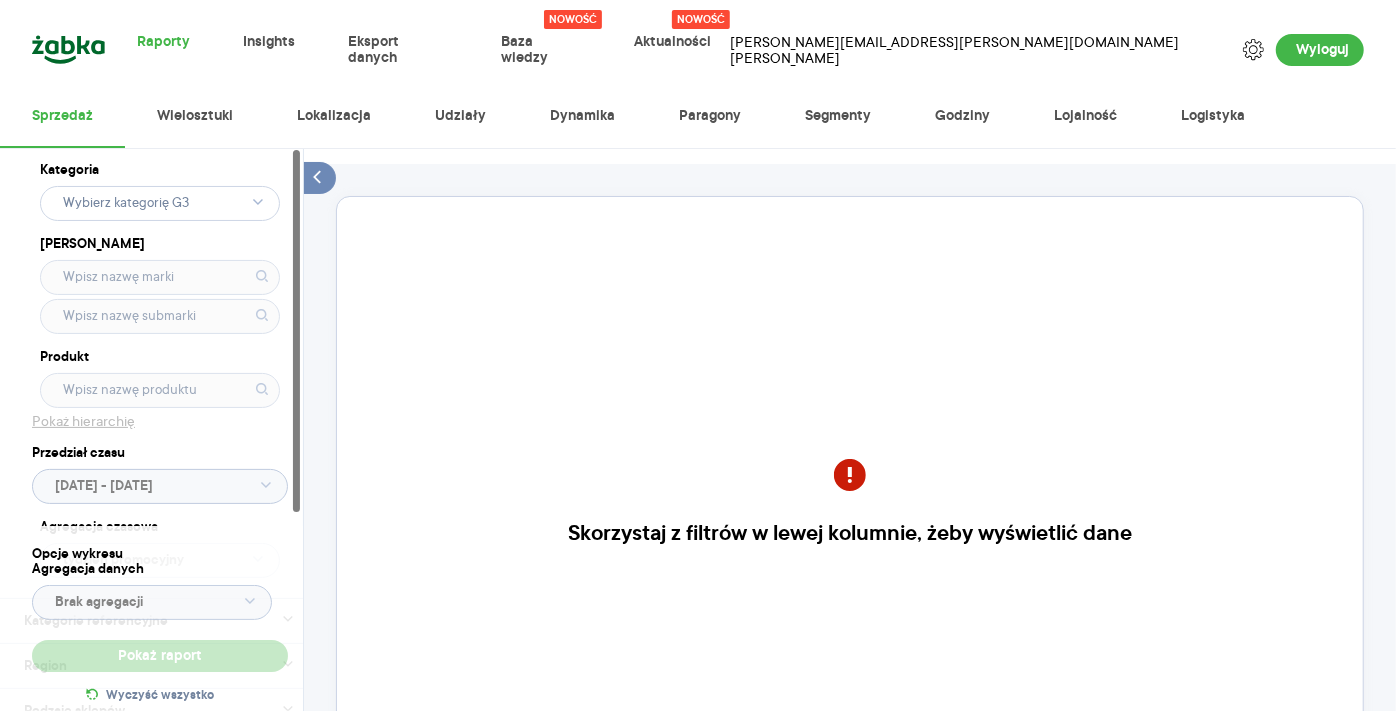 click 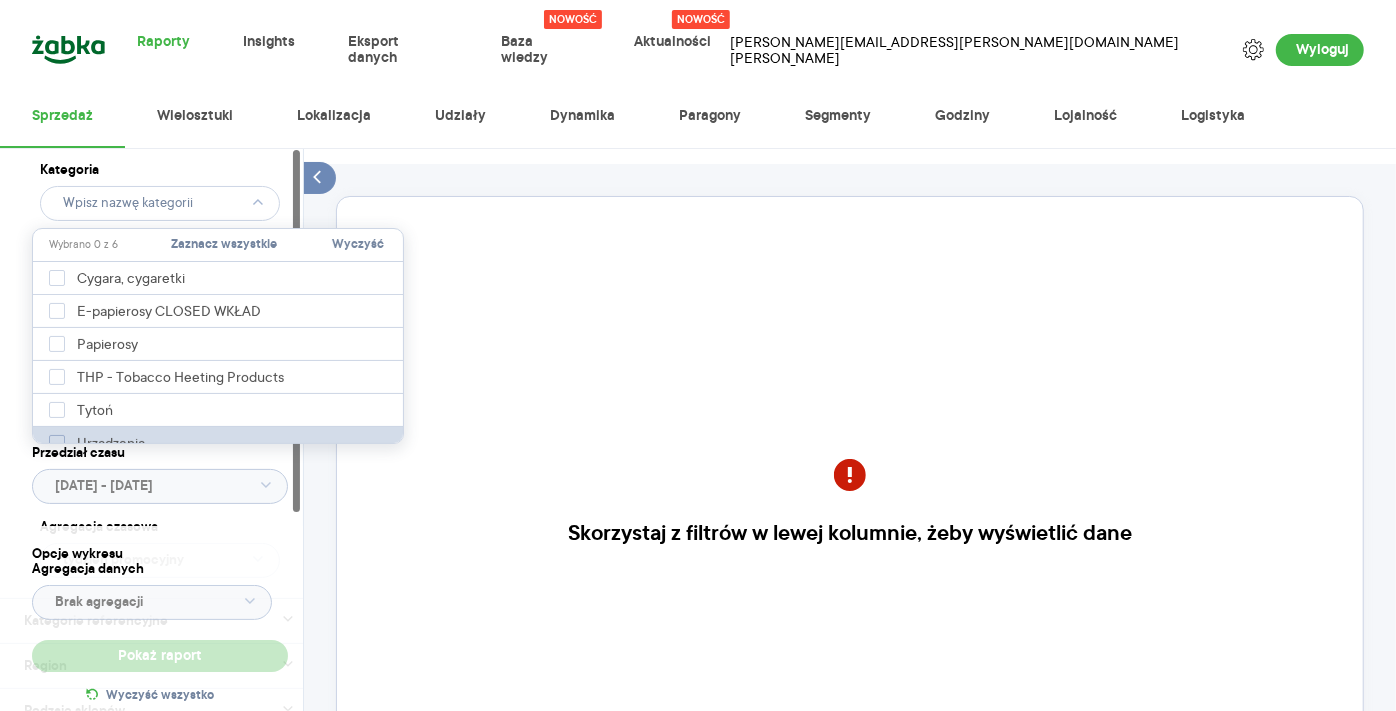 click on "Urządzenia" at bounding box center [220, 443] 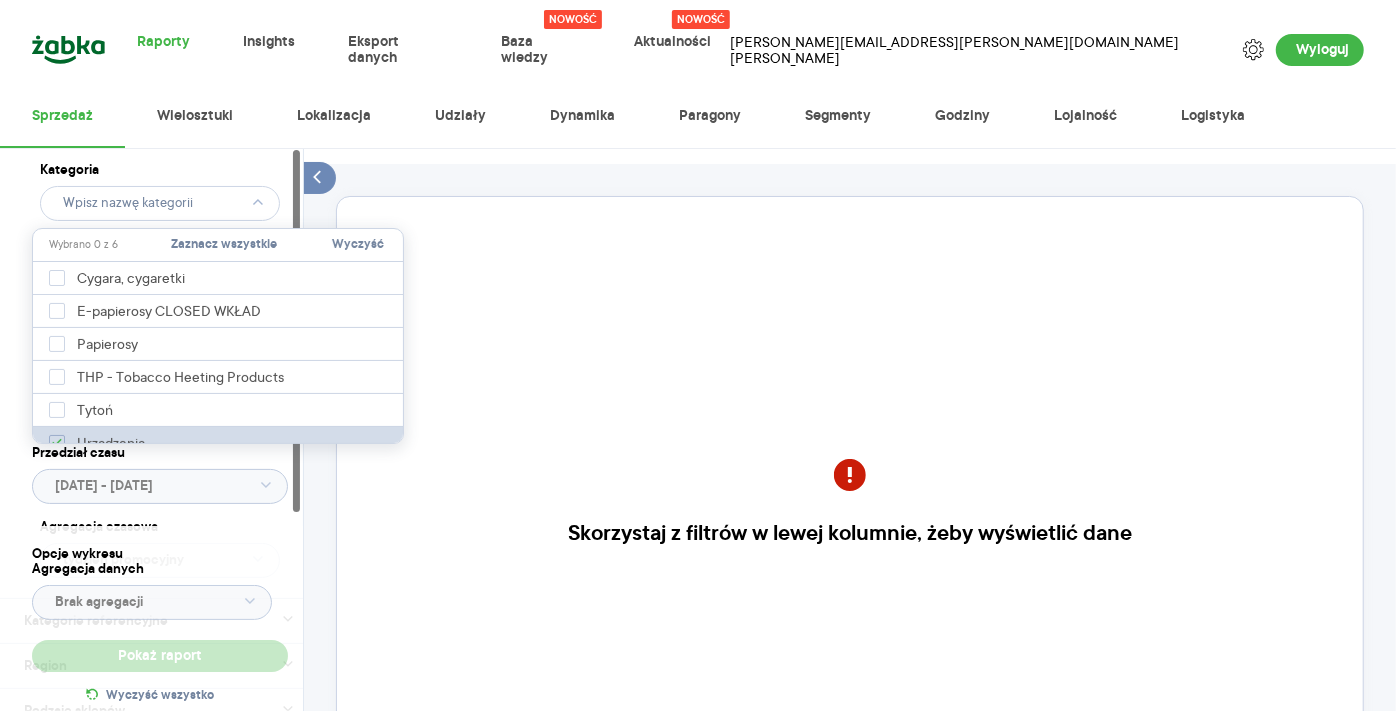 type on "Pobieranie" 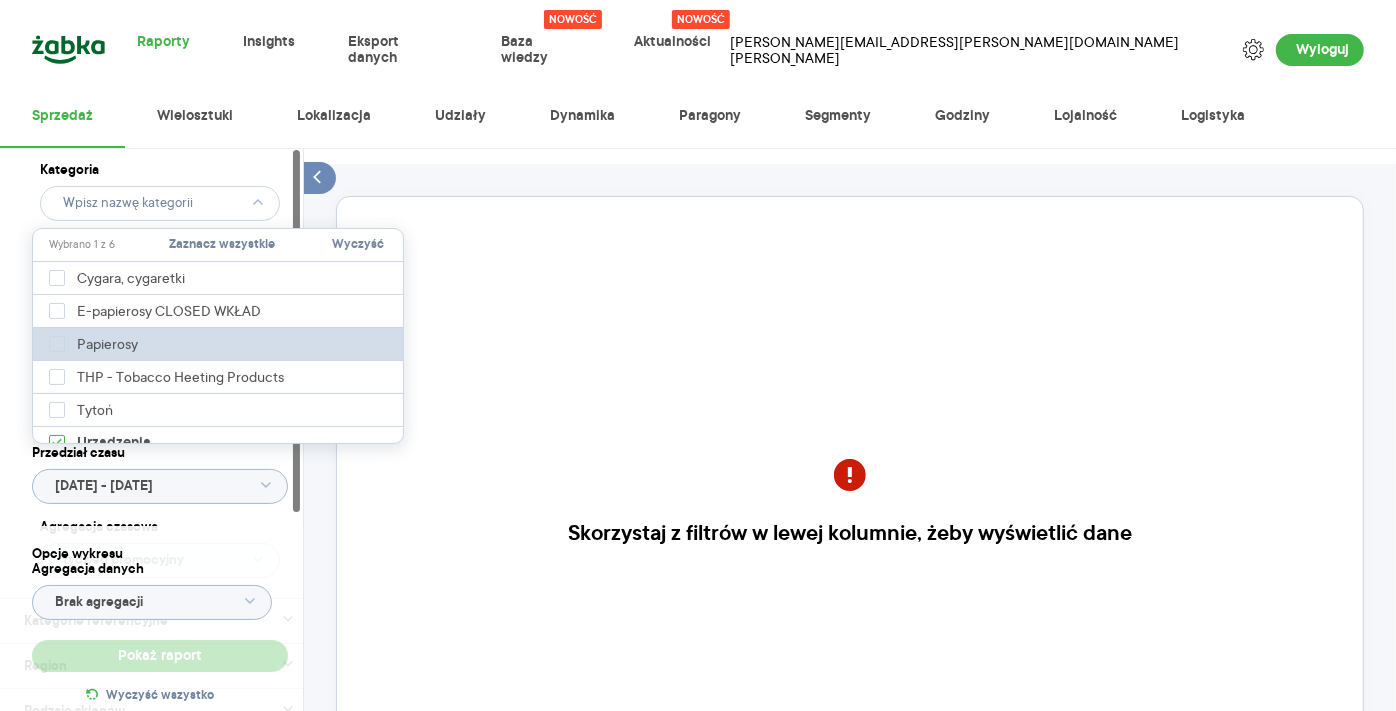 type 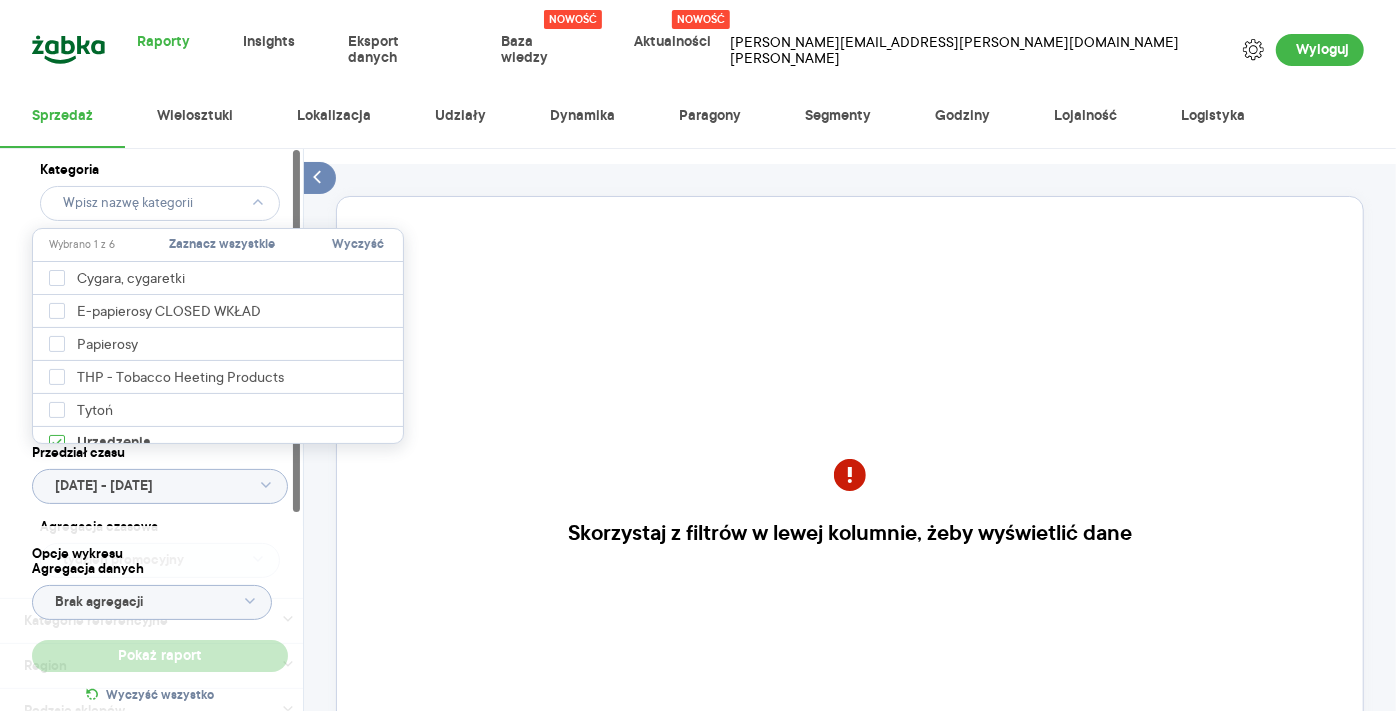 click on "Kategoria Marka Produkt Pokaż hierarchię Przedział czasu [DATE] - [DATE] Agregacja czasowa tydzień promocyjny" at bounding box center [160, 373] 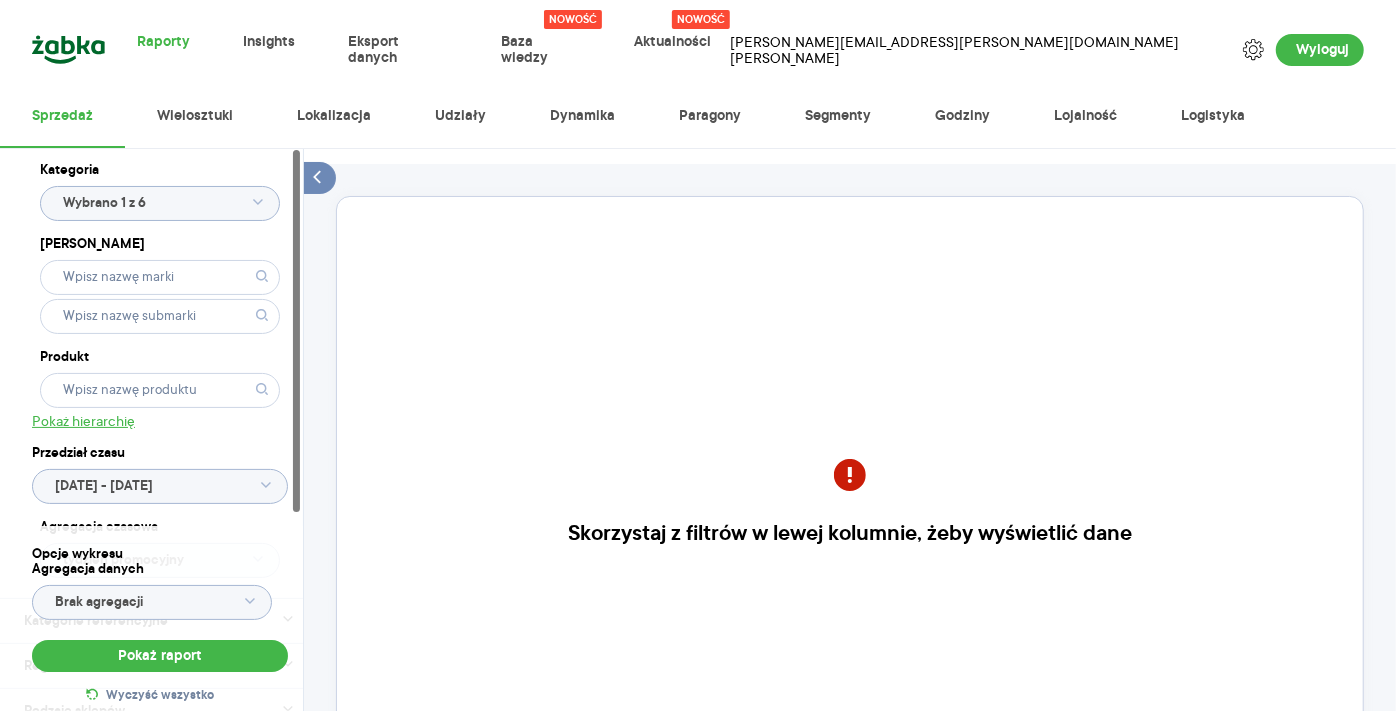 click on "Kategoria Wybrano 1 z 6 Marka Produkt Pokaż hierarchię Przedział czasu [DATE] - [DATE] Agregacja czasowa tydzień promocyjny" at bounding box center [160, 373] 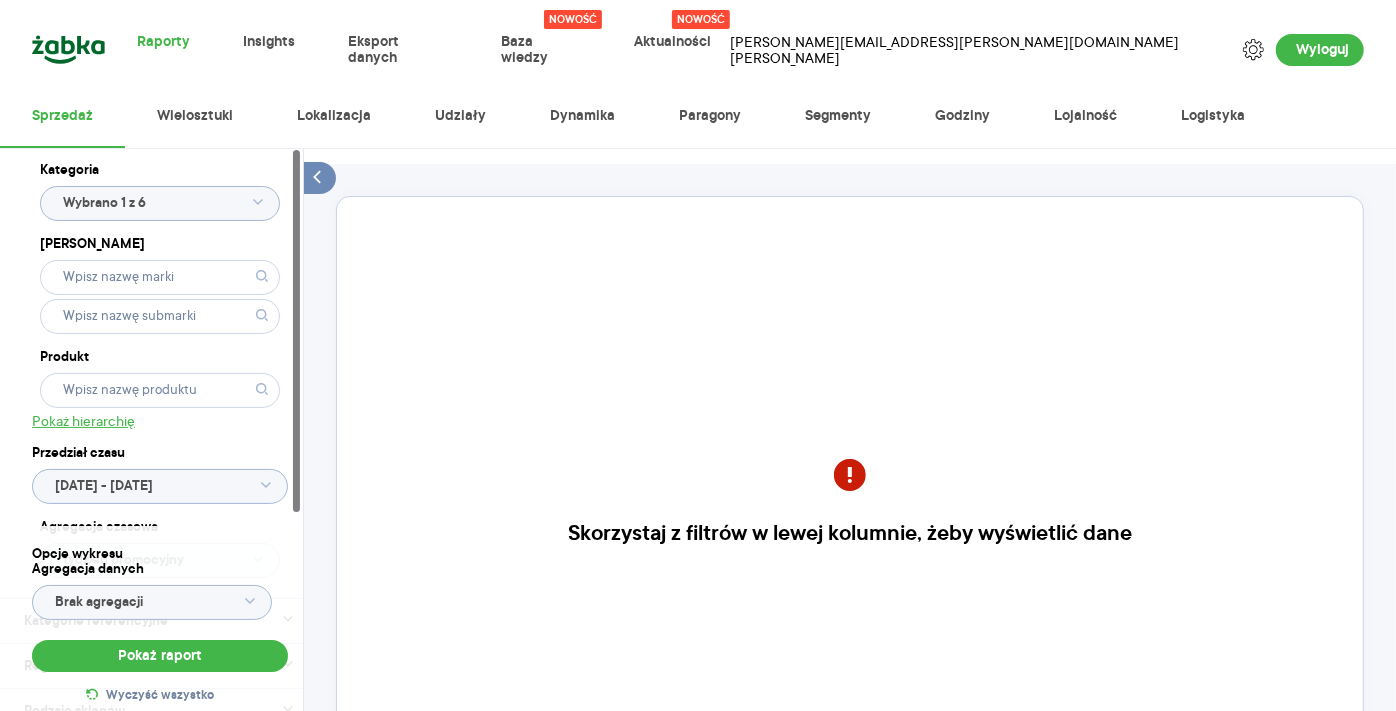 click 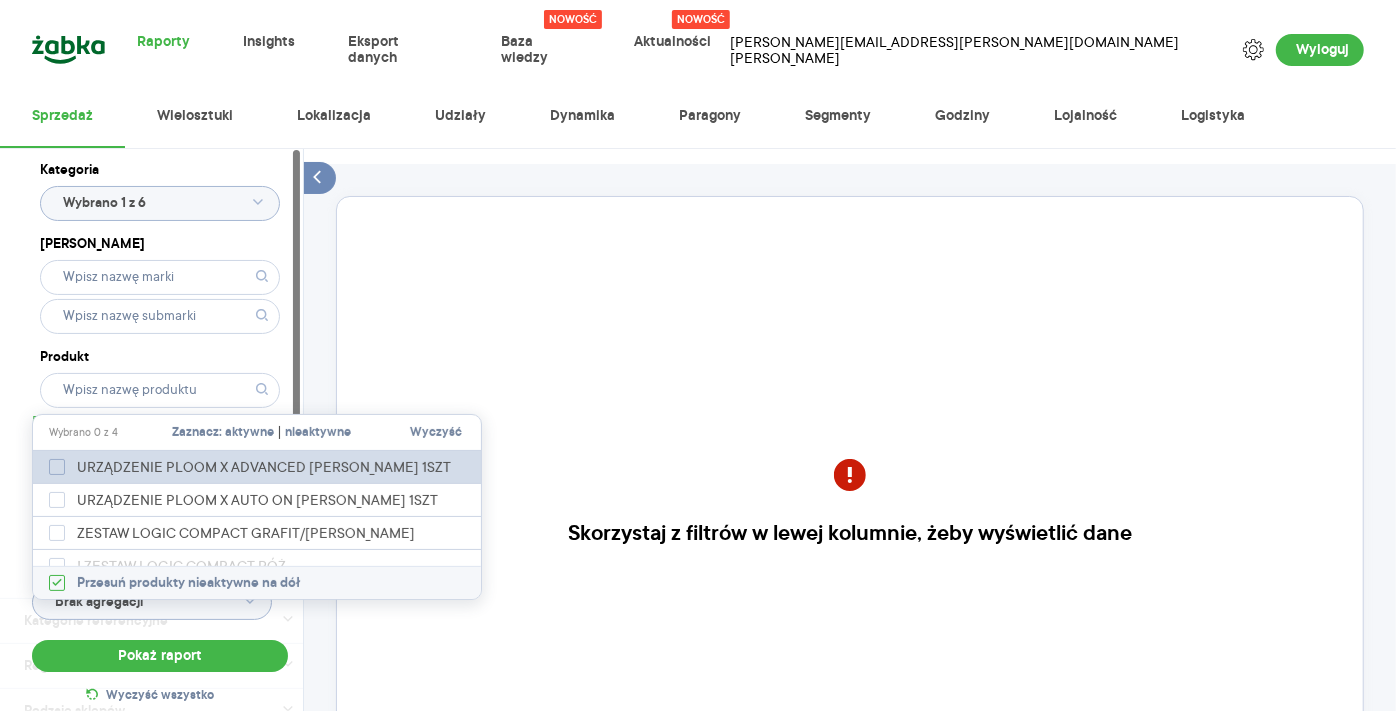 click on "URZĄDZENIE PLOOM X ADVANCED [PERSON_NAME] 1SZT" at bounding box center [264, 467] 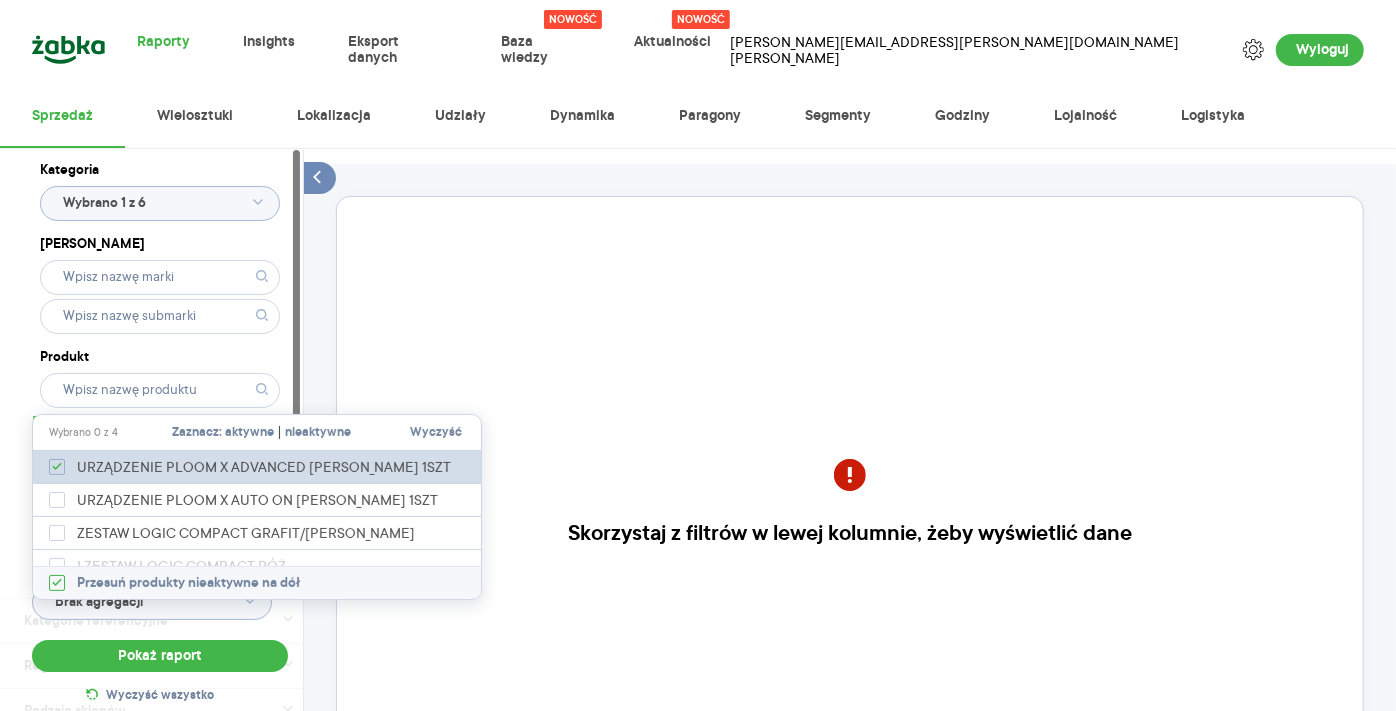 checkbox on "true" 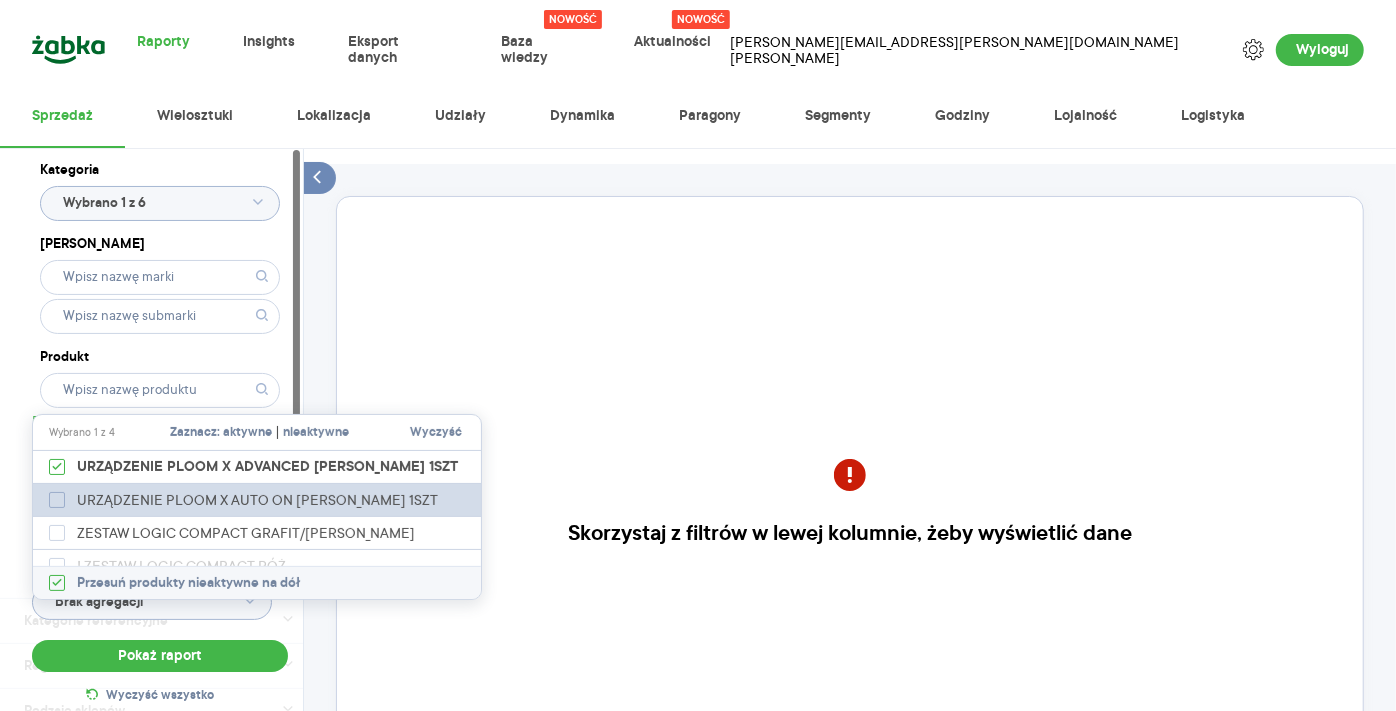 click on "URZĄDZENIE PLOOM X AUTO ON [PERSON_NAME] 1SZT" at bounding box center (257, 500) 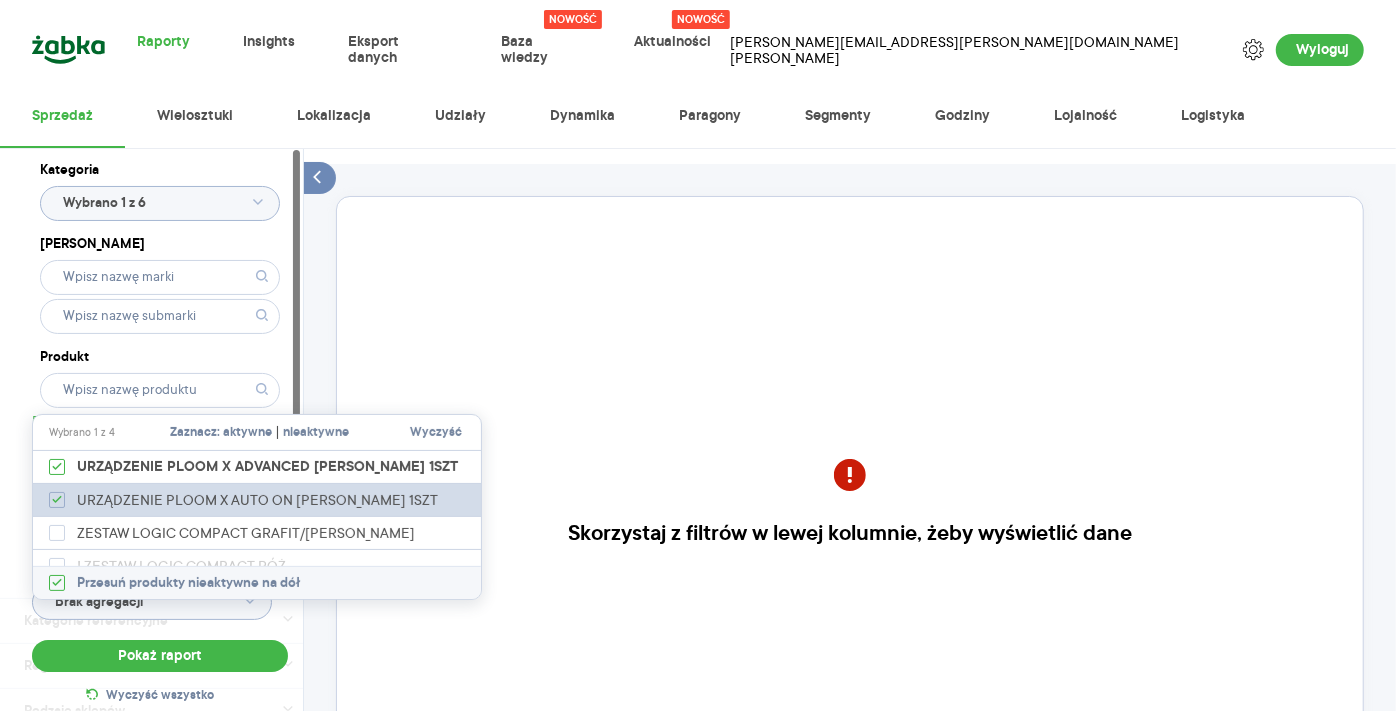checkbox on "true" 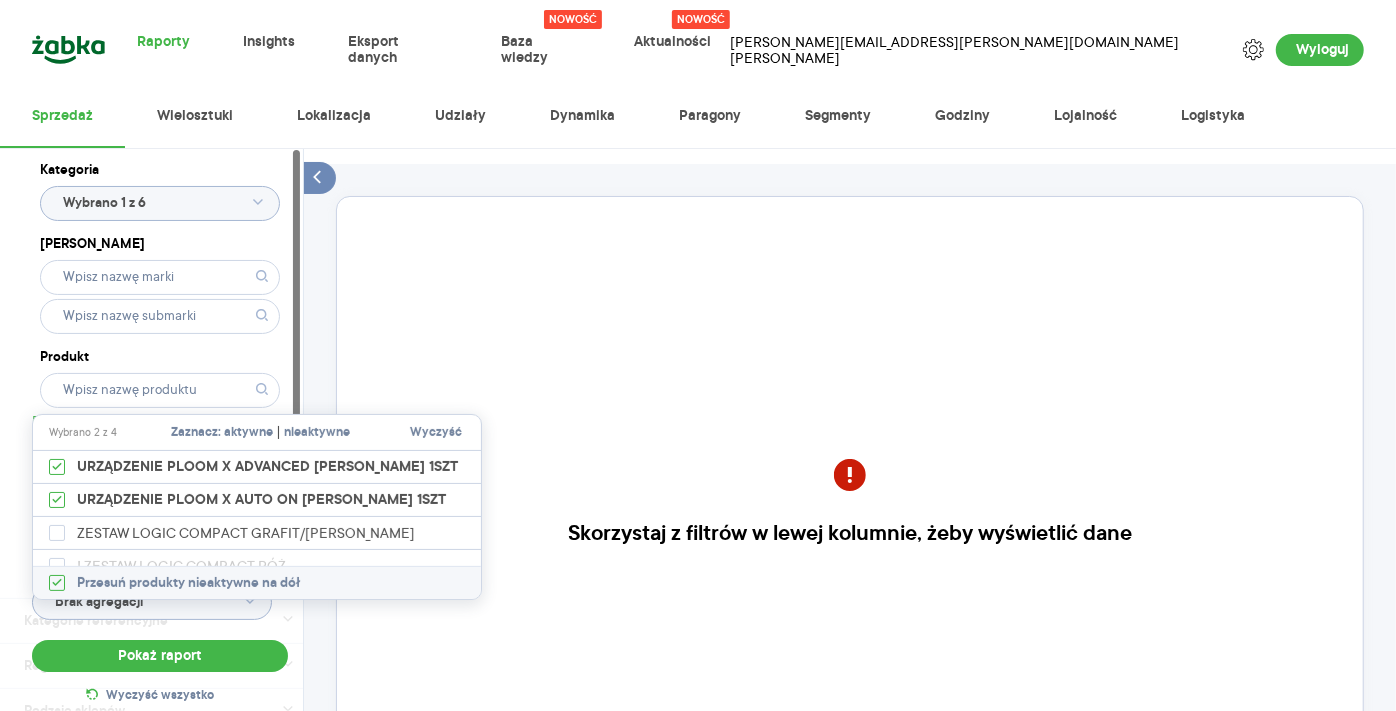 click on "Kategoria Wybrano 1 z 6 Marka Produkt Pokaż hierarchię Przedział czasu [DATE] - [DATE] Agregacja czasowa tydzień promocyjny" at bounding box center [160, 373] 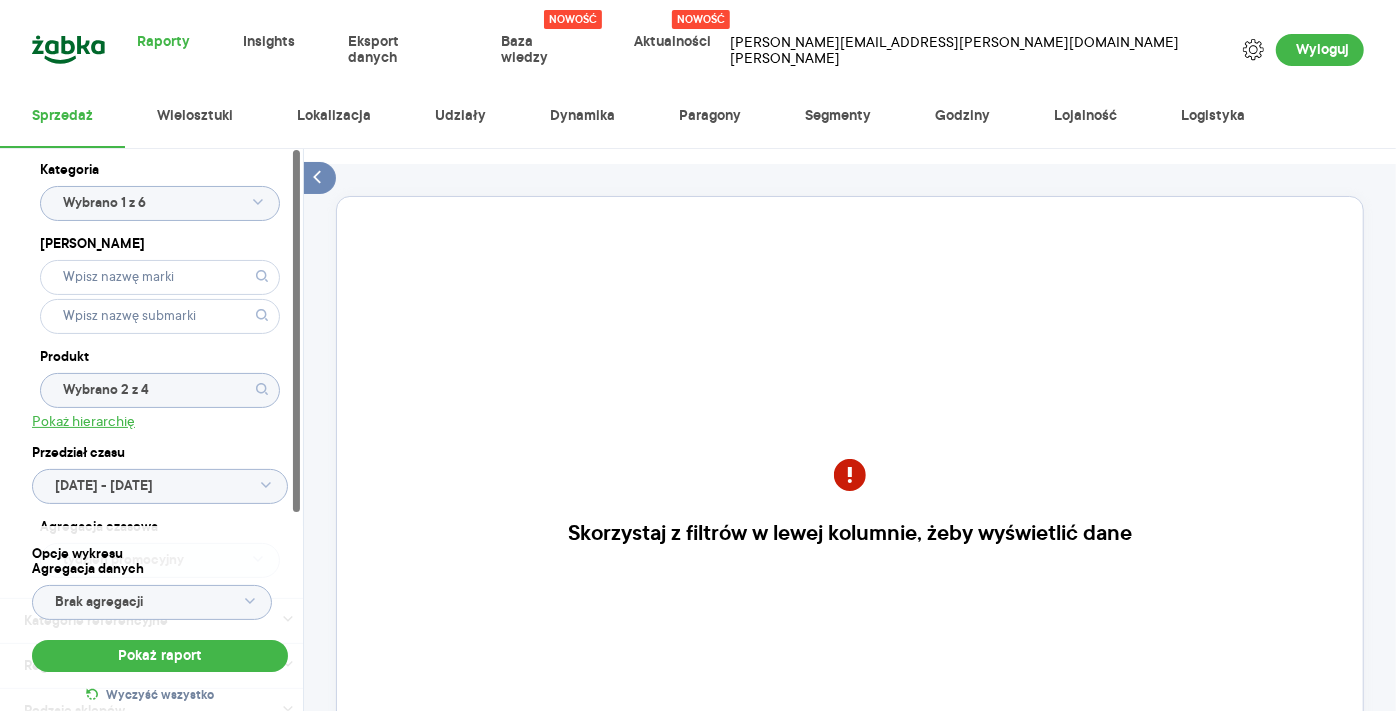 click on "Raporty Insights Eksport danych Nowość Baza wiedzy Nowość Aktualności [PERSON_NAME][EMAIL_ADDRESS][PERSON_NAME][DOMAIN_NAME][PERSON_NAME] Wyloguj Sprzedaż Wielosztuki Lokalizacja Udziały Dynamika Paragony Segmenty Godziny Lojalność Logistyka Kategoria Wybrano 1 z 6 Marka Produkt Wybrano 2 z 4 Pokaż hierarchię Przedział czasu [DATE] - [DATE] Agregacja czasowa tydzień promocyjny Kategorie referencyjne Region Rodzaje sklepów Rodzaje transakcji Wszystkie Like For Like Uwzględnij LFL Opcje wykresu Agregacja danych Brak agregacji Pokaż raport Wyczyść wszystko Skorzystaj z filtrów w lewej kolumnie, żeby wyświetlić dane Masz pytania dot. działania portalu? Napisz do nas na  [EMAIL_ADDRESS][PERSON_NAME][DOMAIN_NAME]
More than one instance of Sumo is attempting to start on this page. Please check that you are only loading Sumo once per page. BDOW!" at bounding box center (698, 355) 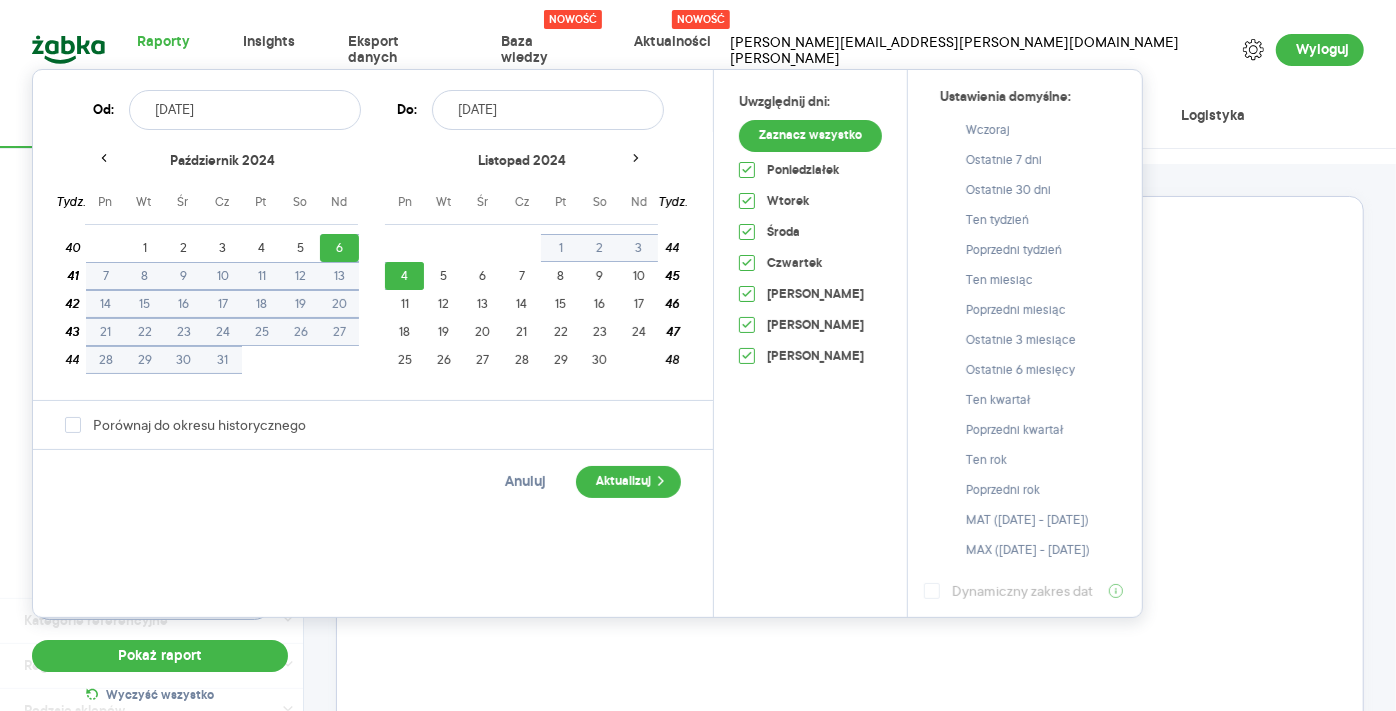 drag, startPoint x: 294, startPoint y: 118, endPoint x: 25, endPoint y: 82, distance: 271.39822 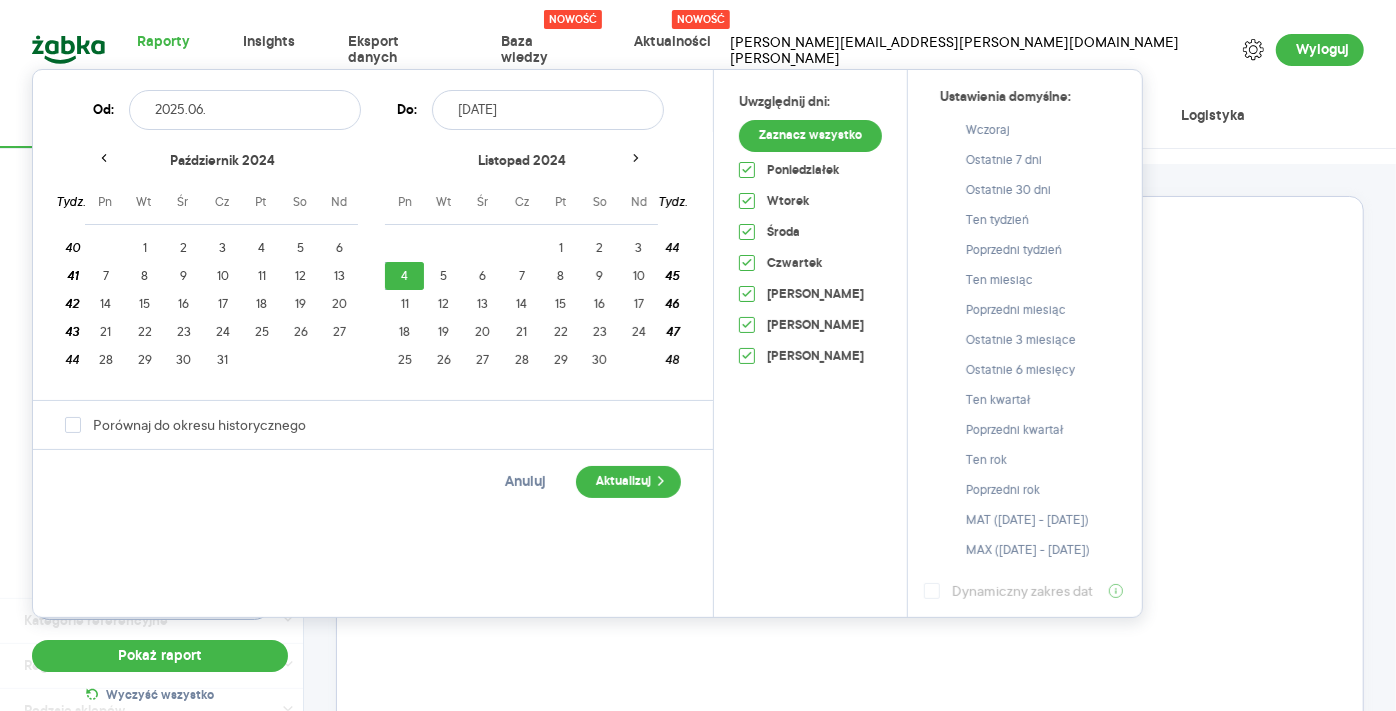 type on "2025.06.0" 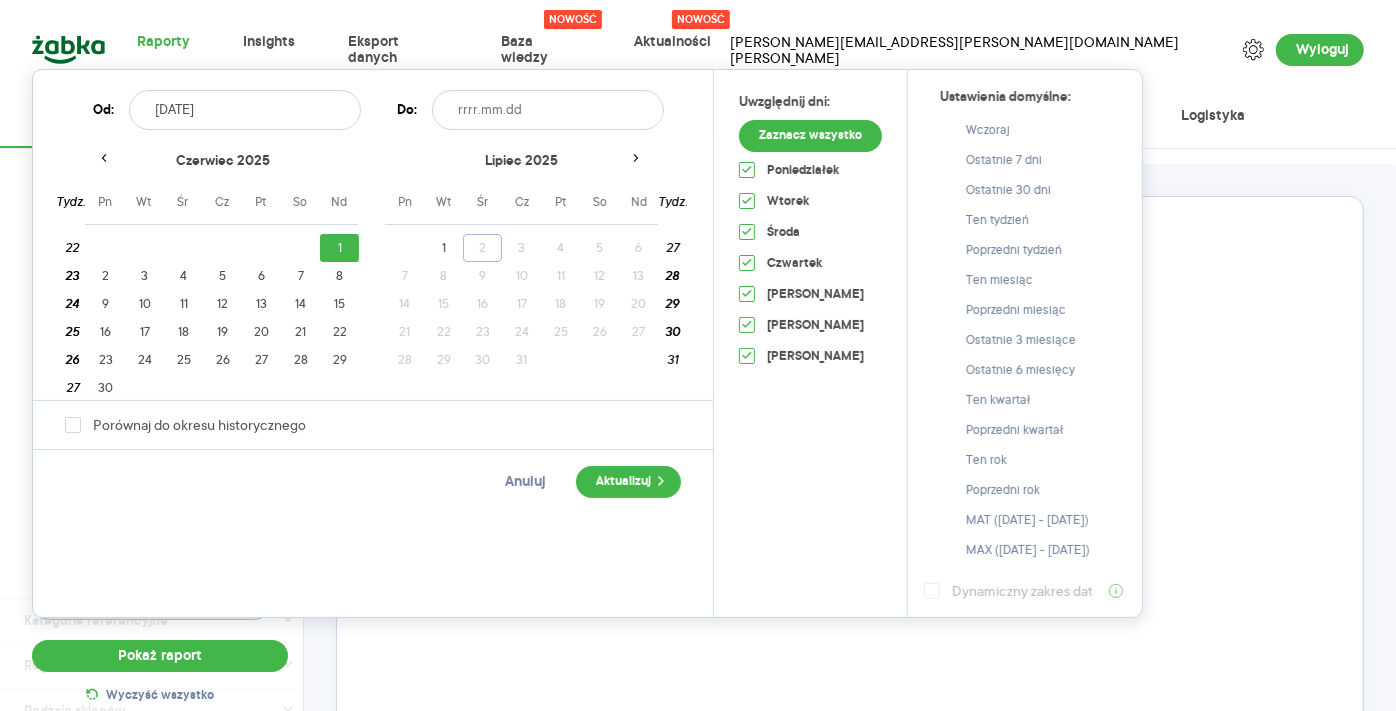 drag, startPoint x: 266, startPoint y: 97, endPoint x: 104, endPoint y: 72, distance: 163.91766 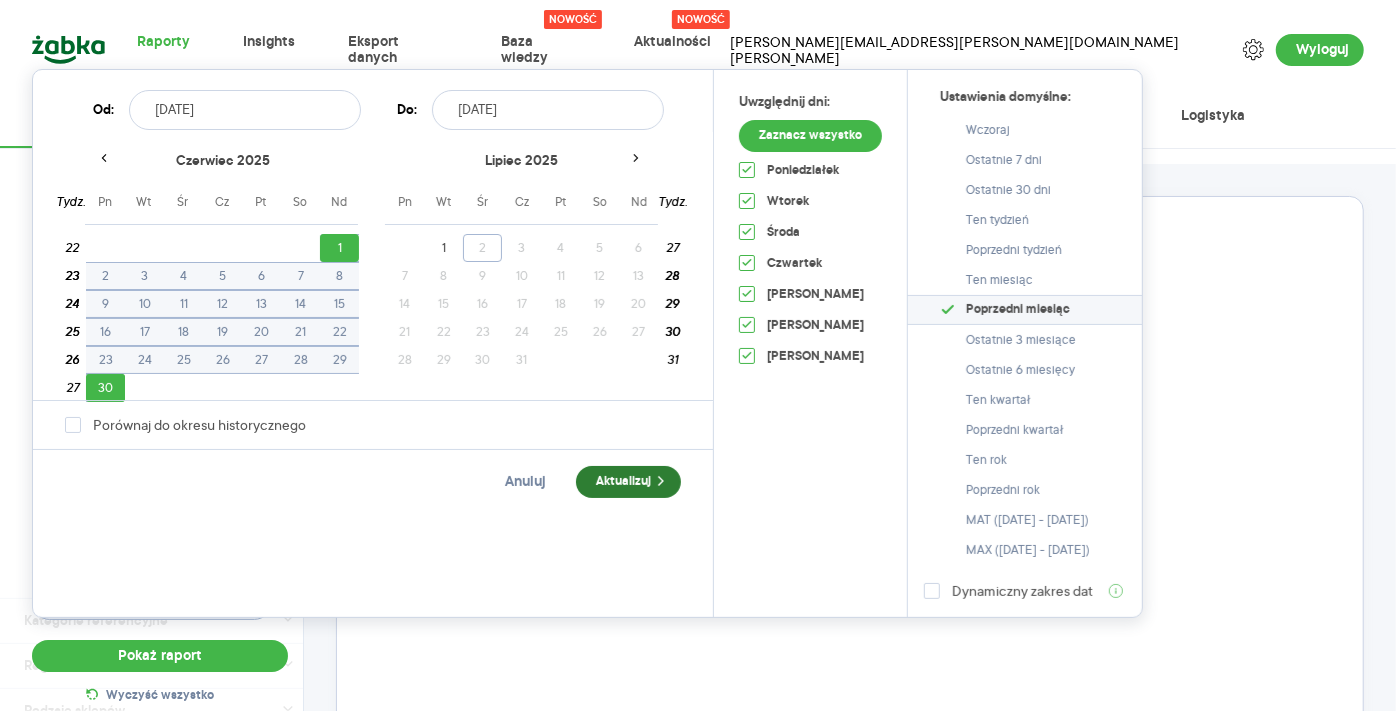 type on "[DATE]" 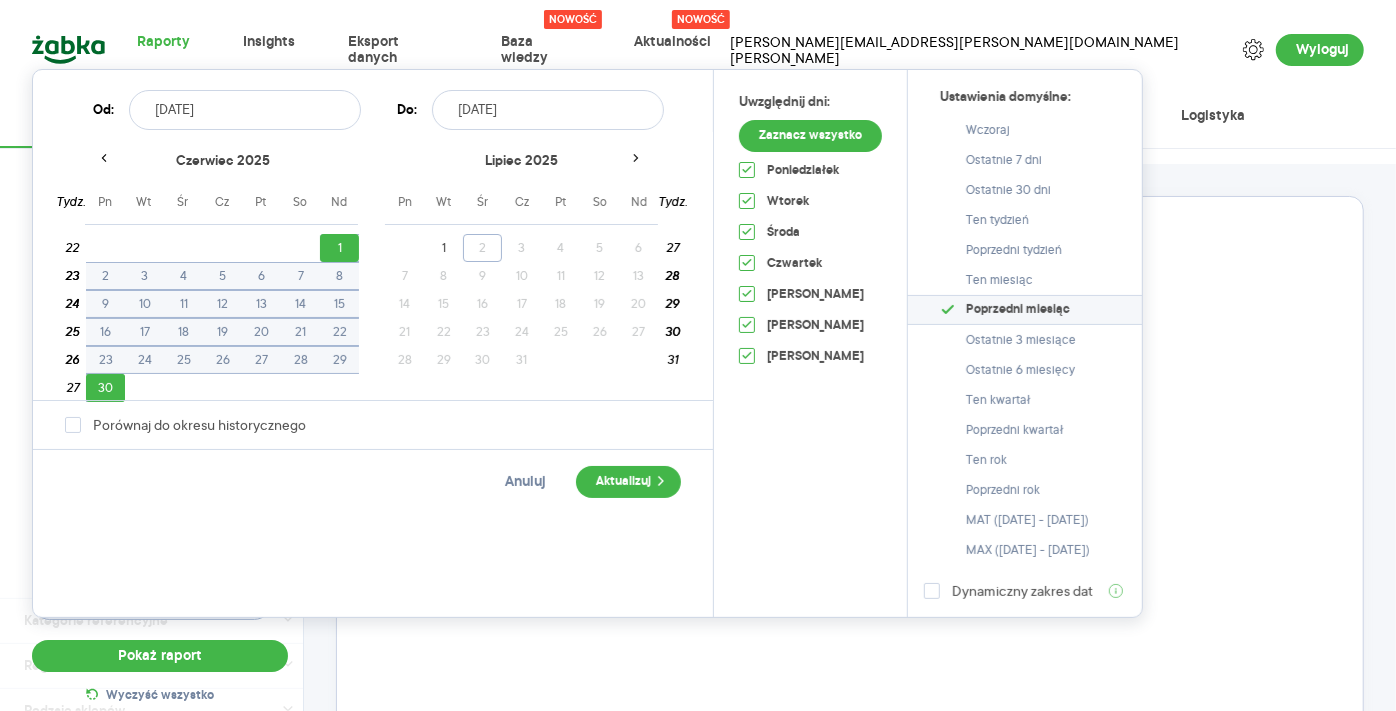click on "Aktualizuj" at bounding box center (628, 482) 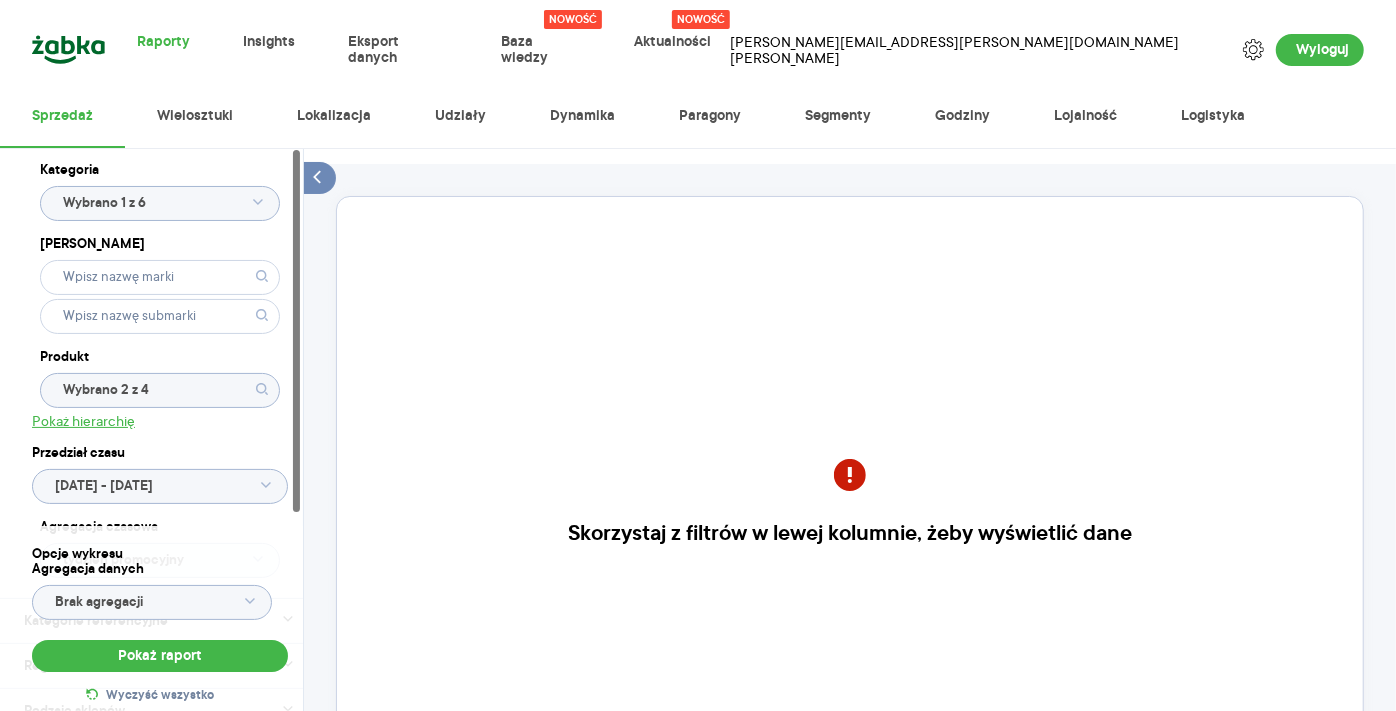 drag, startPoint x: 230, startPoint y: 639, endPoint x: 242, endPoint y: 633, distance: 13.416408 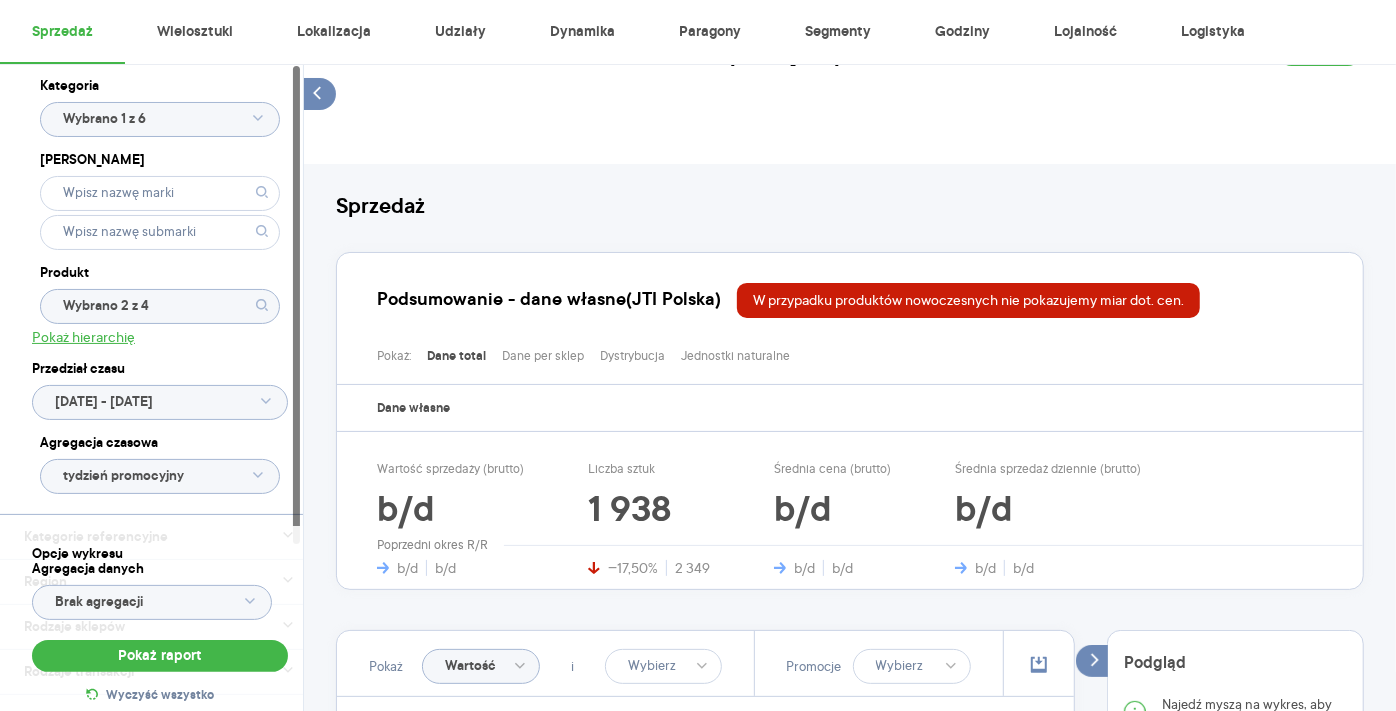 scroll, scrollTop: 333, scrollLeft: 0, axis: vertical 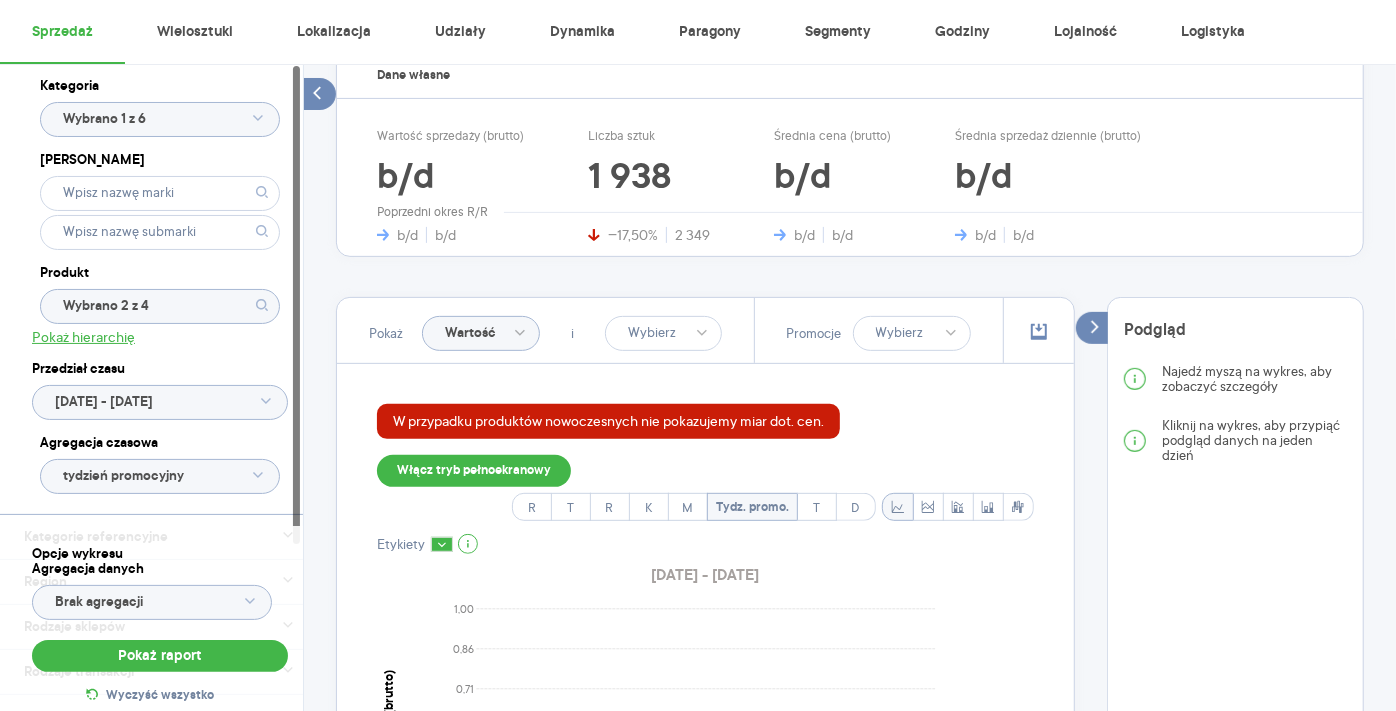 click on "Wartość" 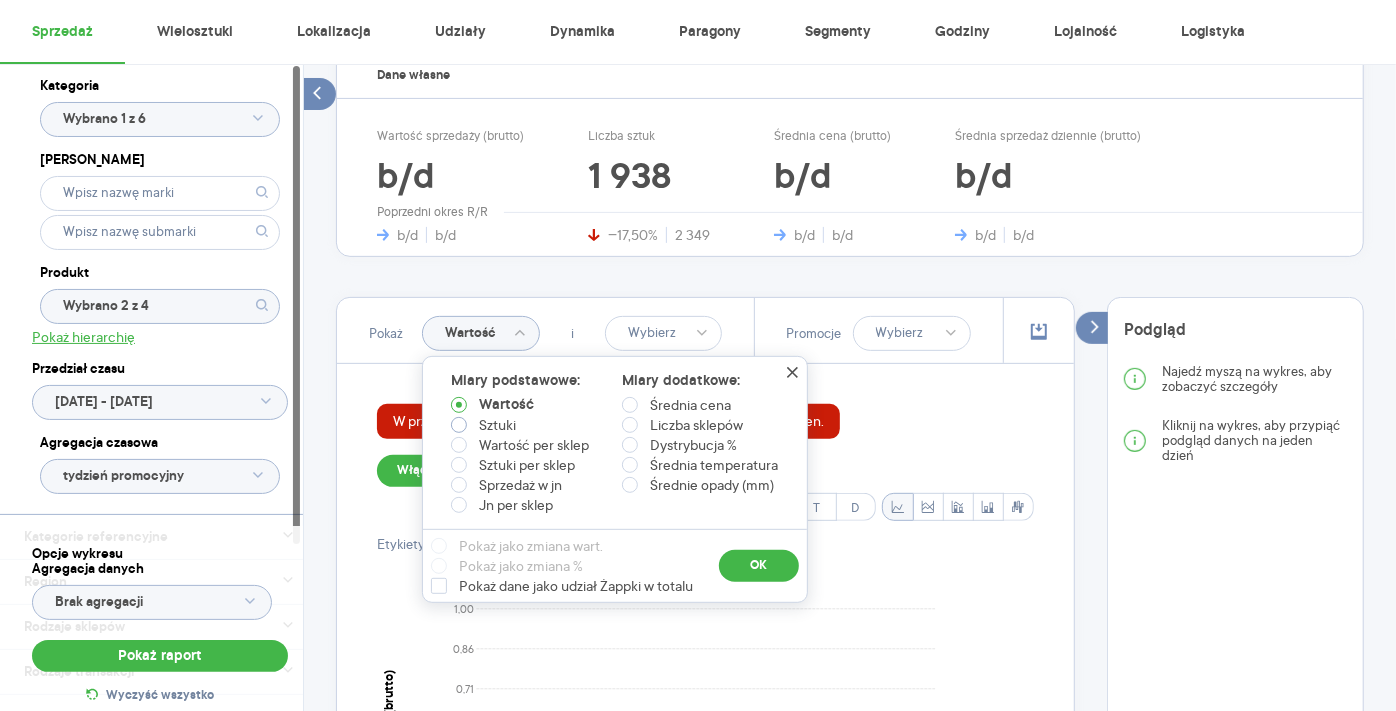 click on "Sztuki" at bounding box center [497, 425] 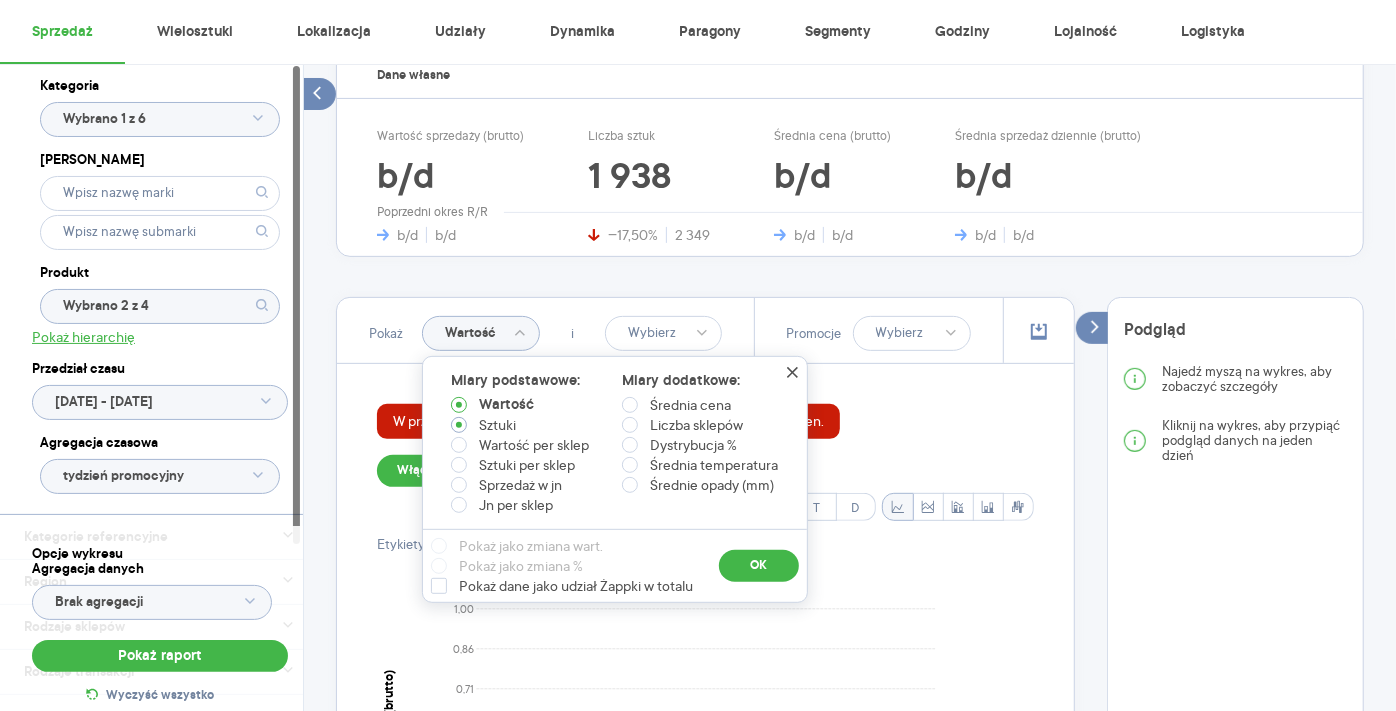 radio on "true" 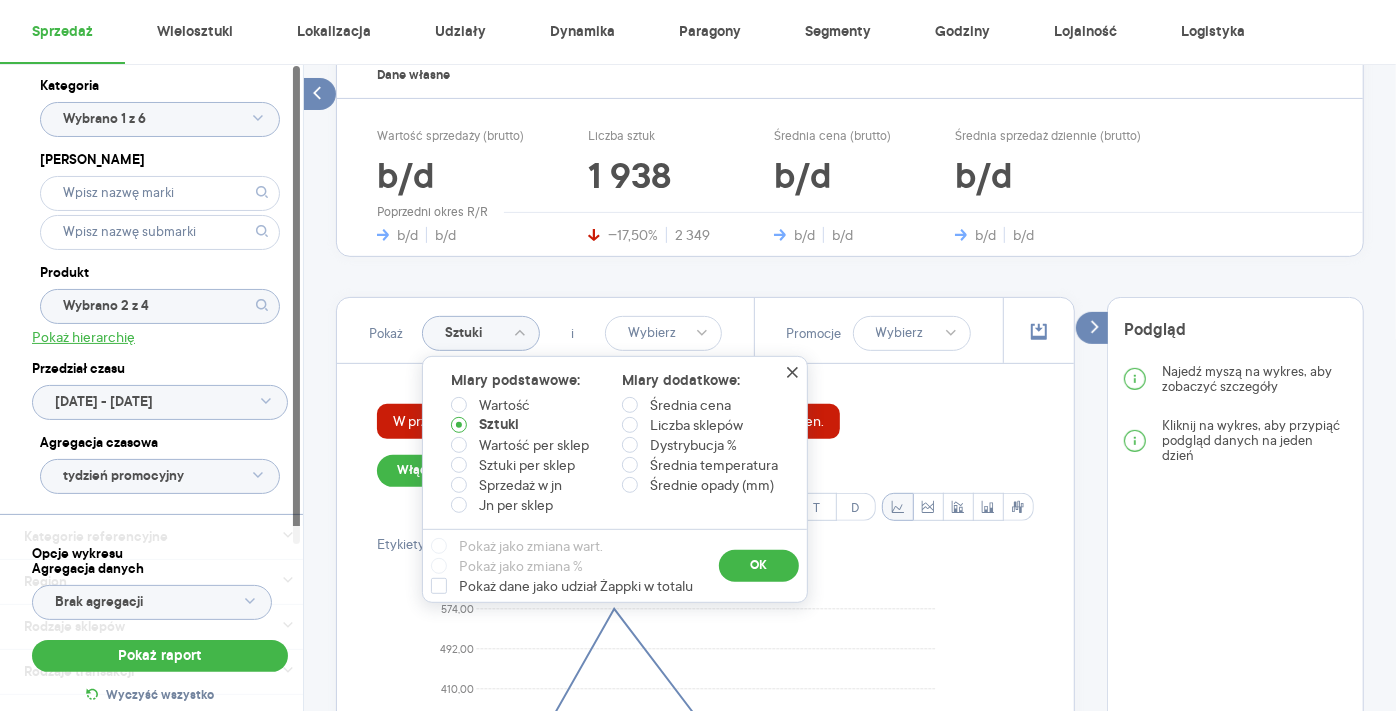 click on "Pokaż jako zmiana wart. Pokaż jako zmiana % Pokaż [PERSON_NAME] udział Żappki w totalu OK" at bounding box center [615, 565] 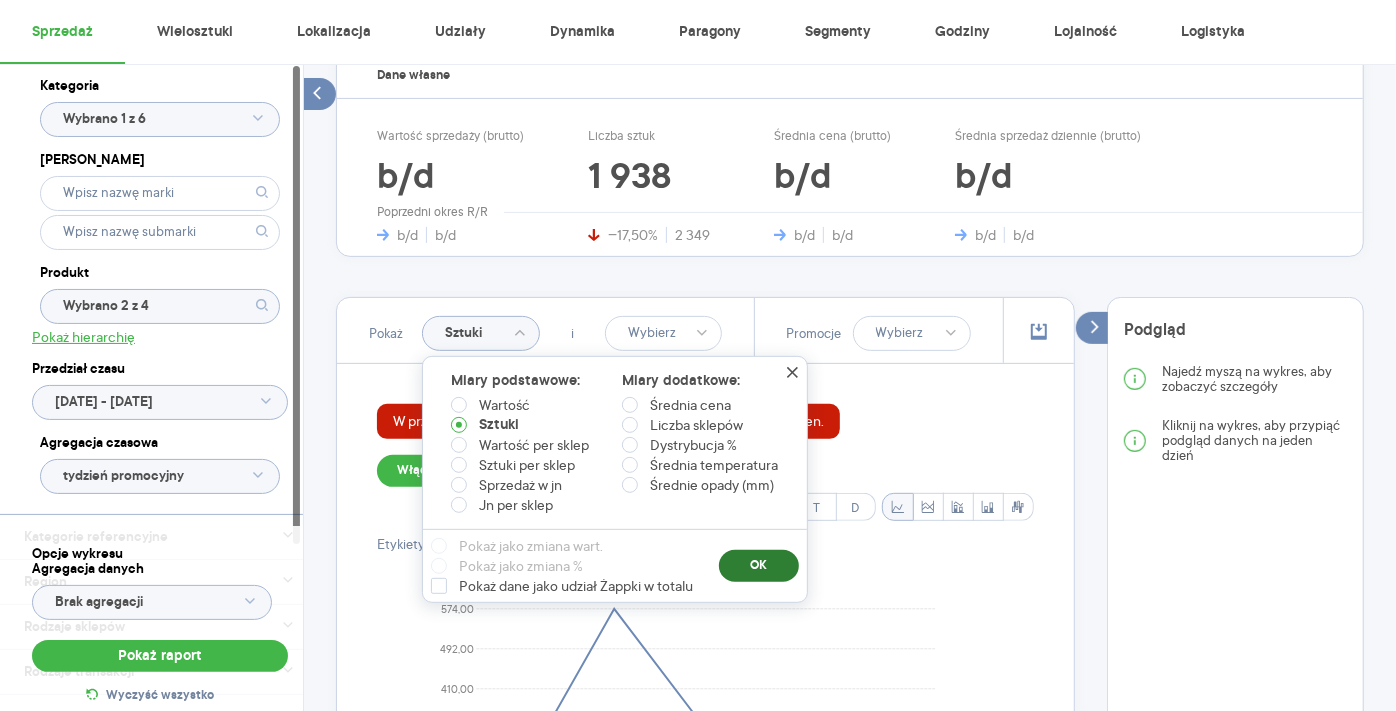 click on "OK" at bounding box center (759, 566) 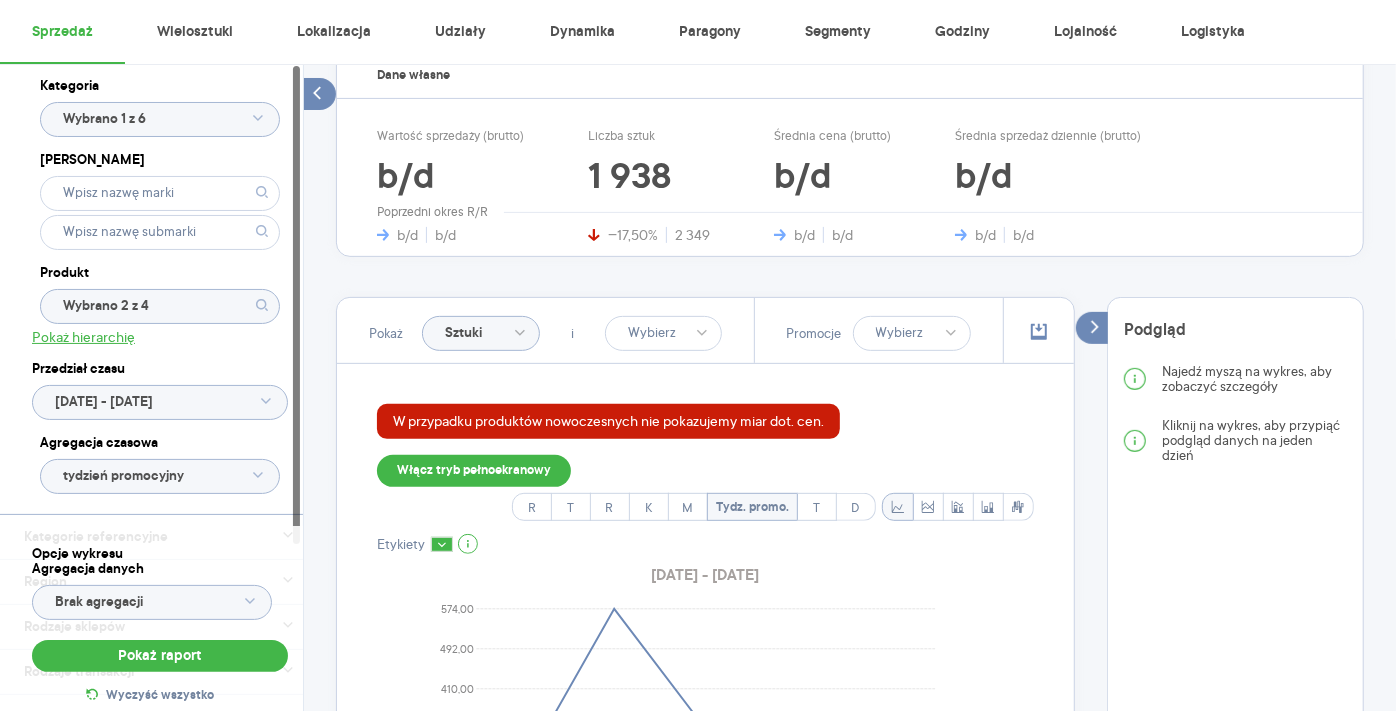 click on "tydzień promocyjny" 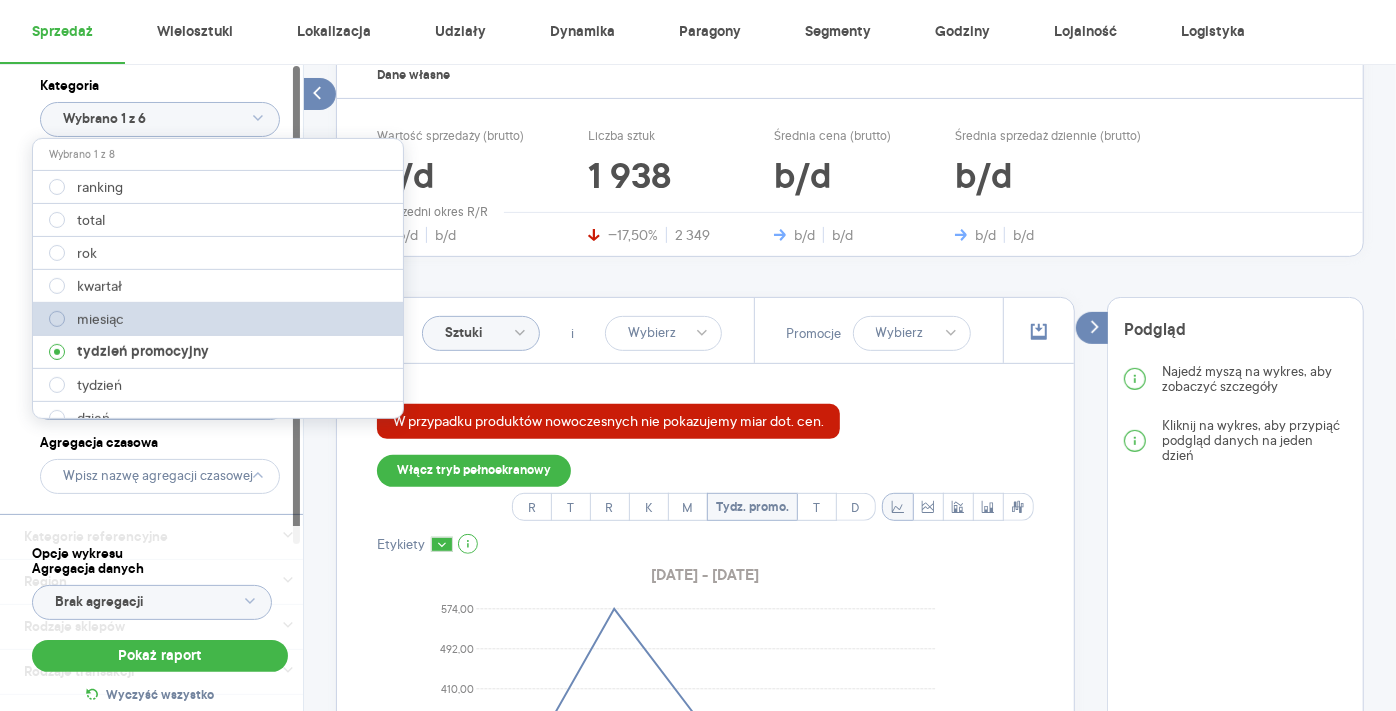 click on "miesiąc" at bounding box center (100, 319) 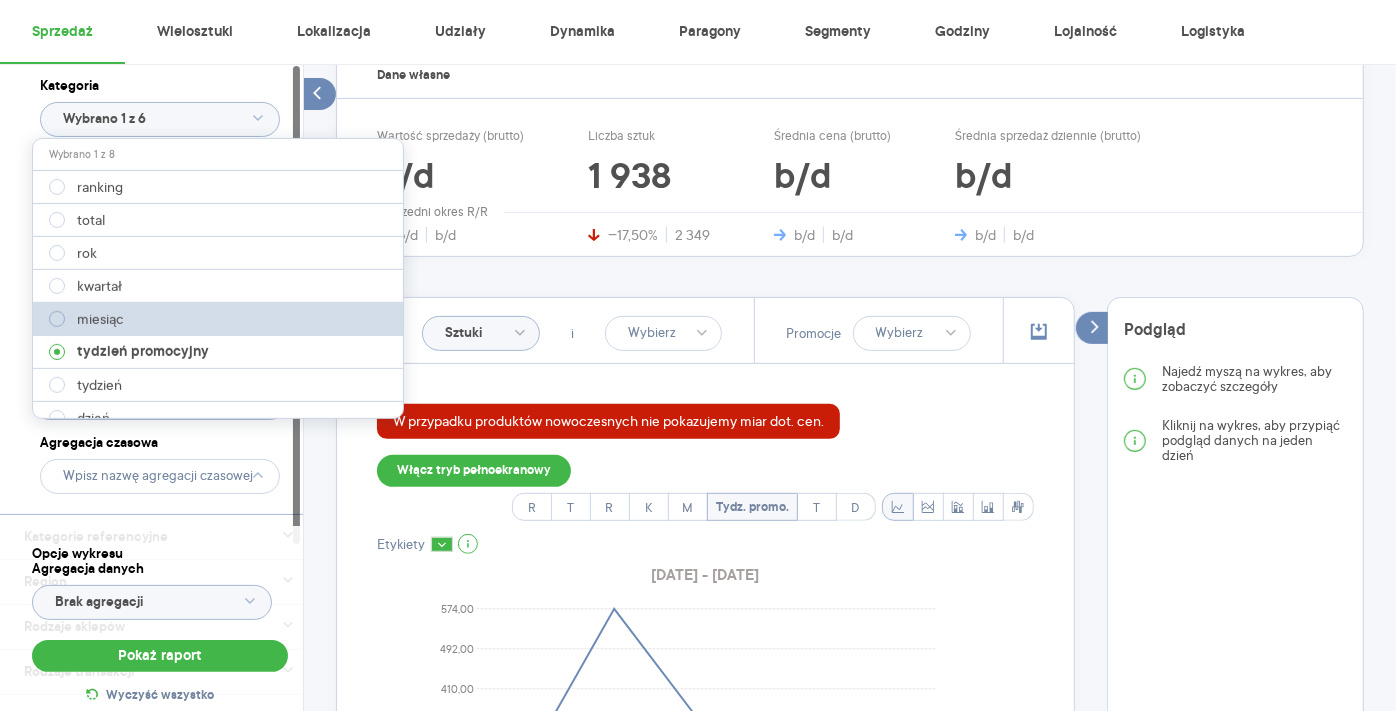 type on "miesiąc" 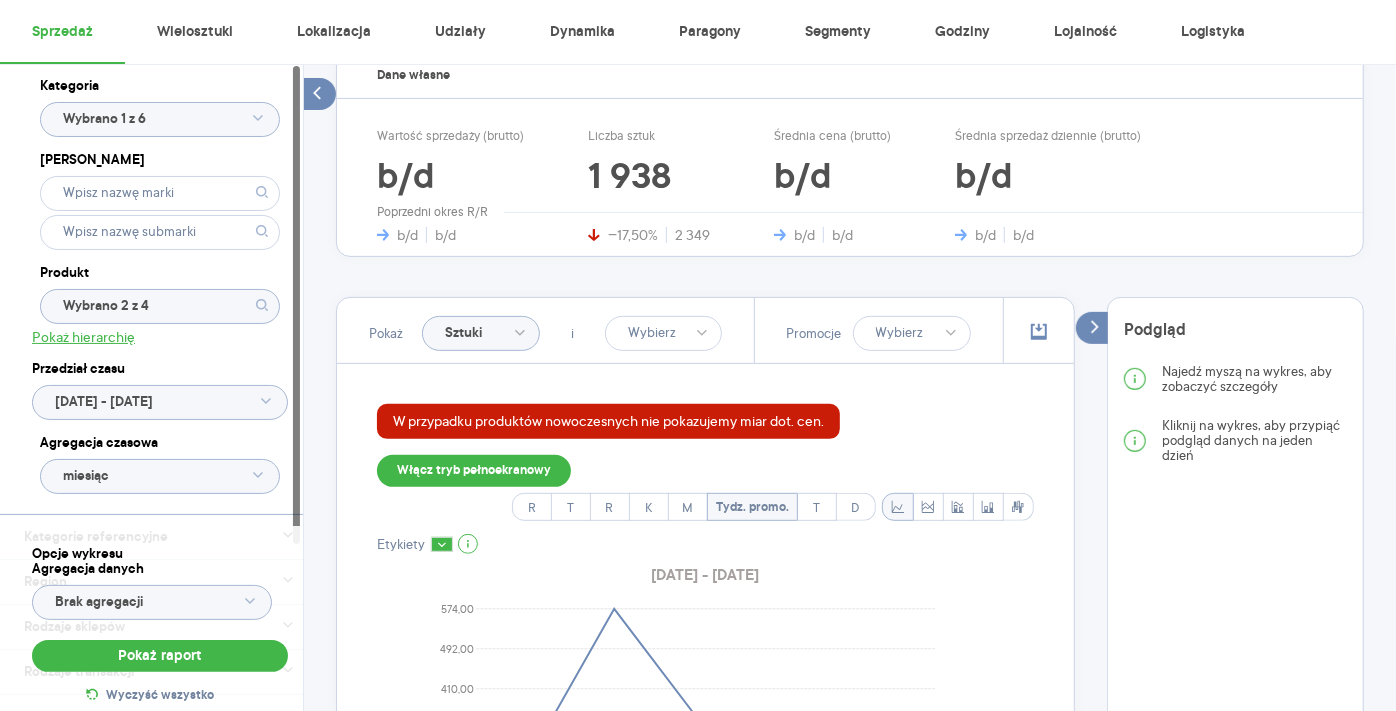 drag, startPoint x: 202, startPoint y: 635, endPoint x: 308, endPoint y: 565, distance: 127.02756 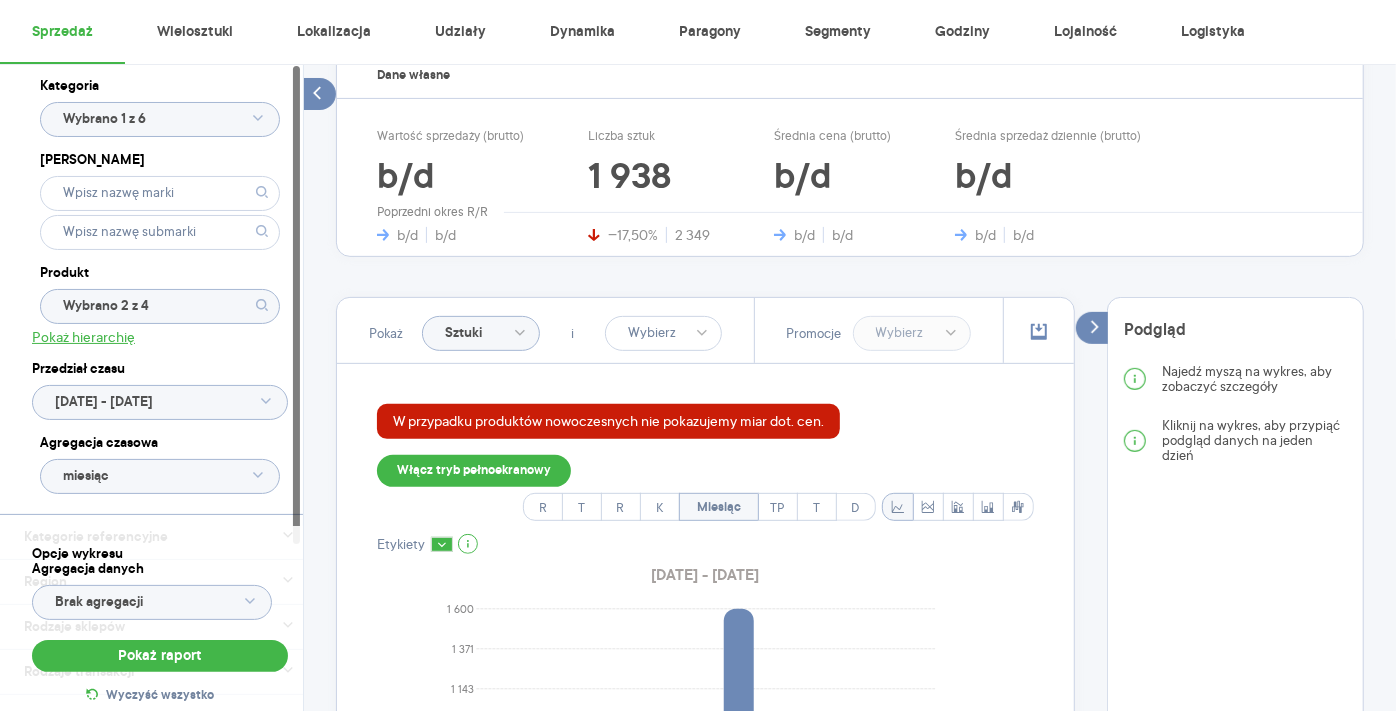 scroll, scrollTop: 555, scrollLeft: 0, axis: vertical 